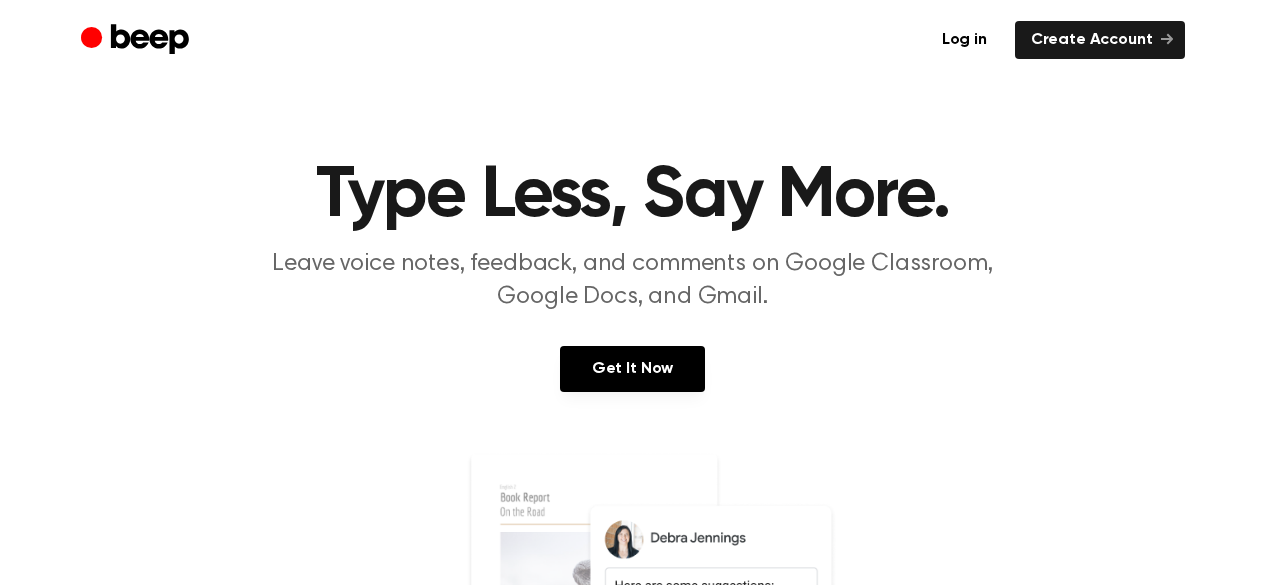 scroll, scrollTop: 0, scrollLeft: 0, axis: both 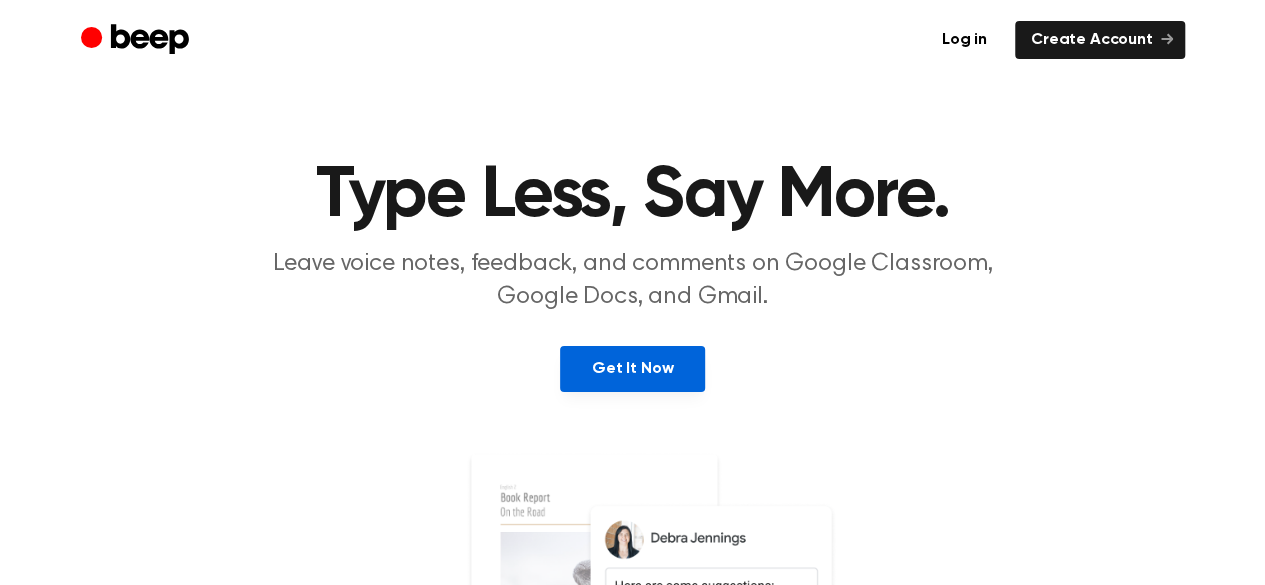 click on "Get It Now" at bounding box center [632, 369] 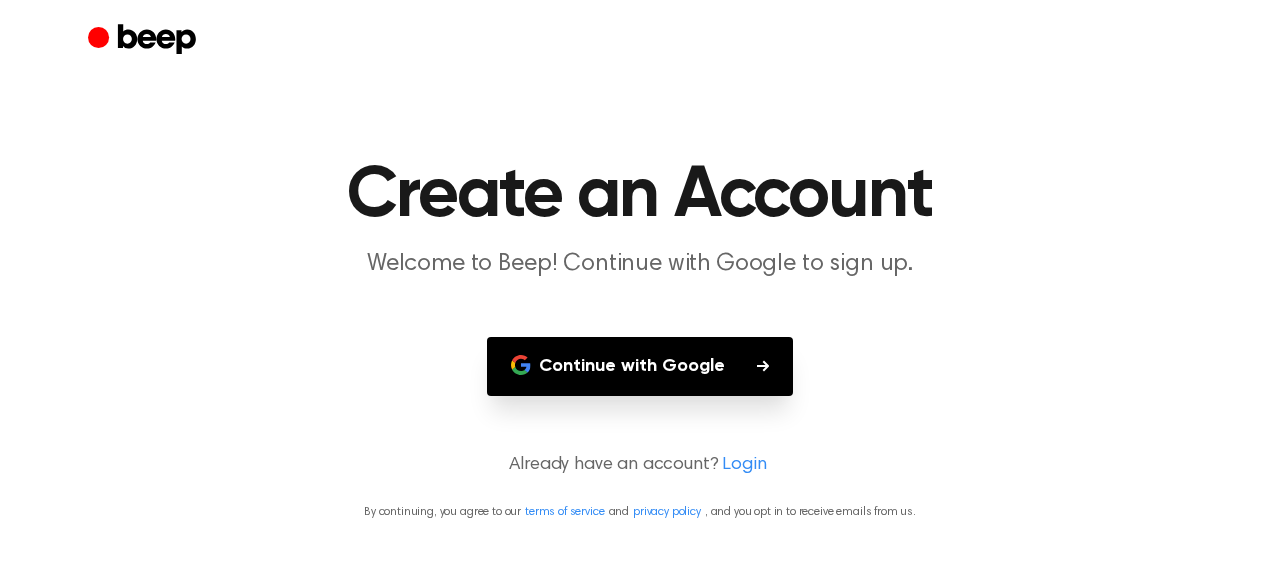 click on "Continue with Google" at bounding box center [640, 366] 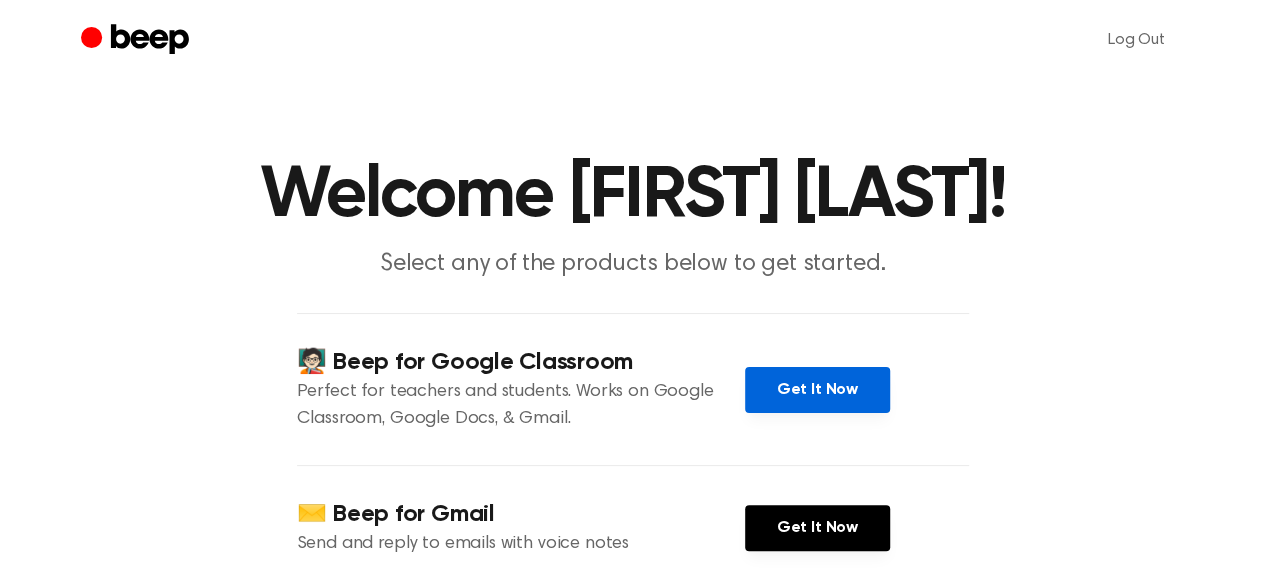 click on "Get It Now" at bounding box center [817, 390] 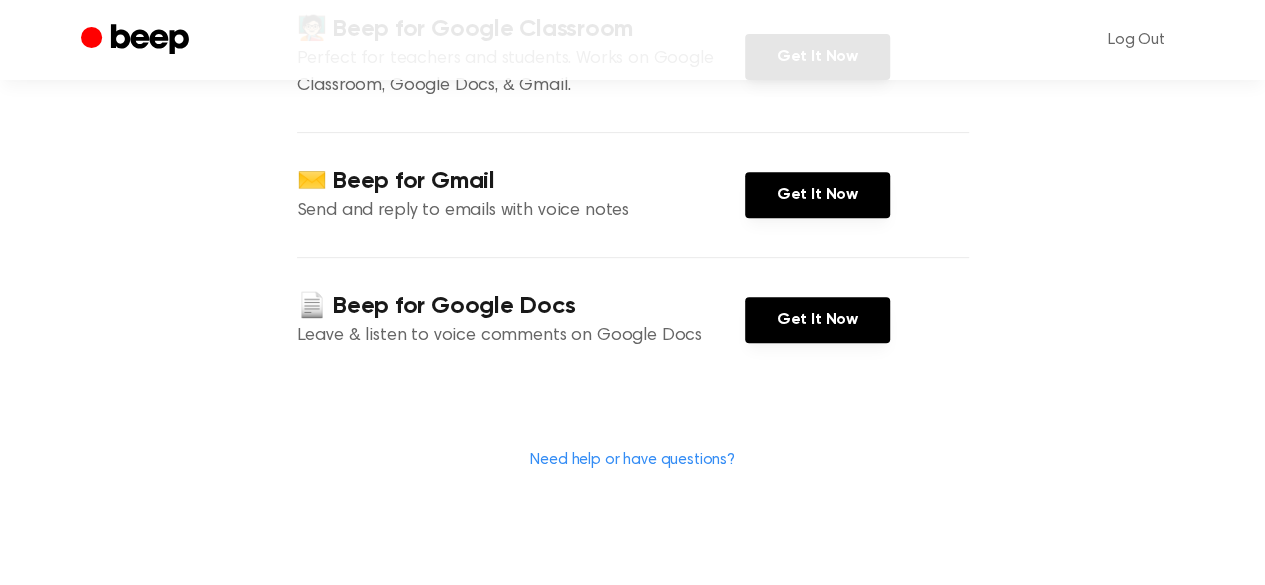 scroll, scrollTop: 334, scrollLeft: 0, axis: vertical 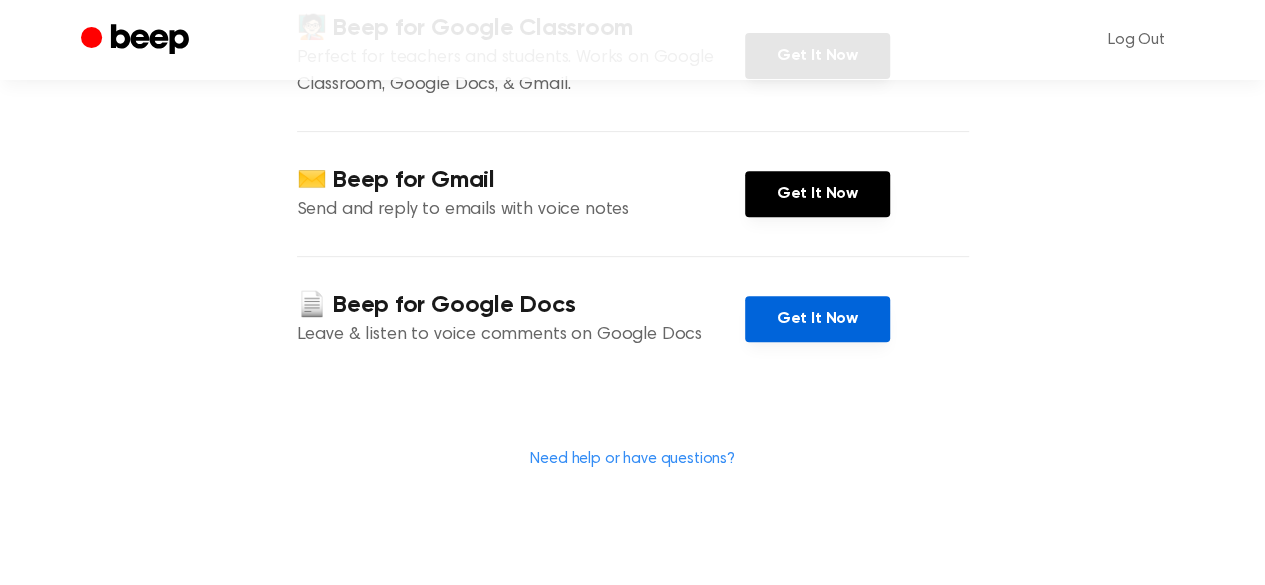 click on "Get It Now" at bounding box center (817, 319) 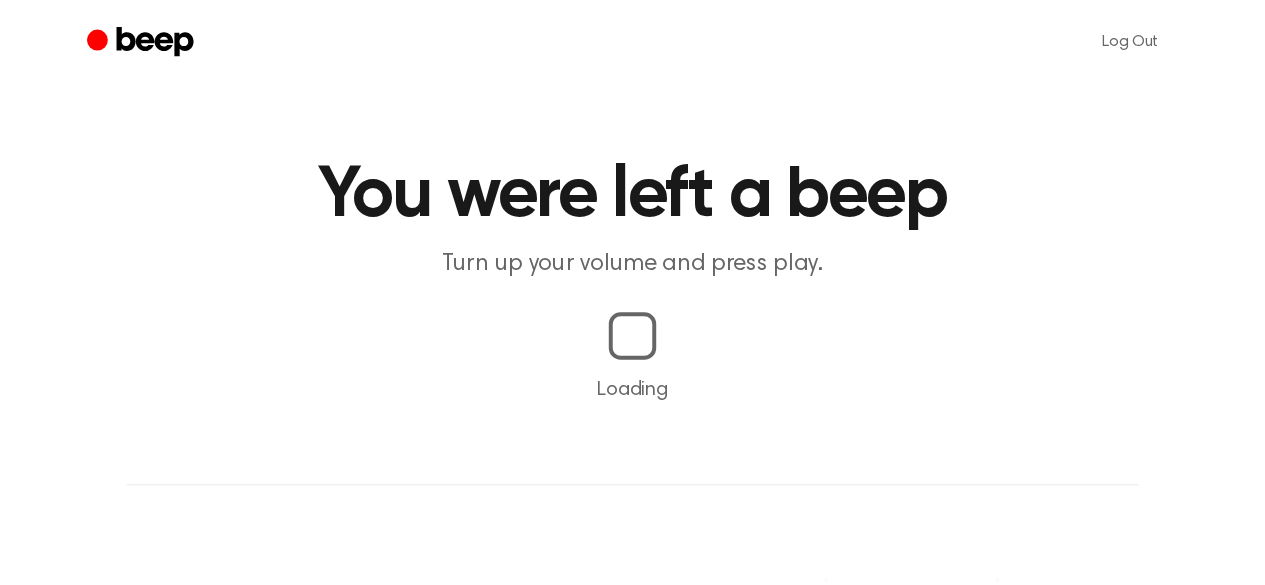 scroll, scrollTop: 0, scrollLeft: 0, axis: both 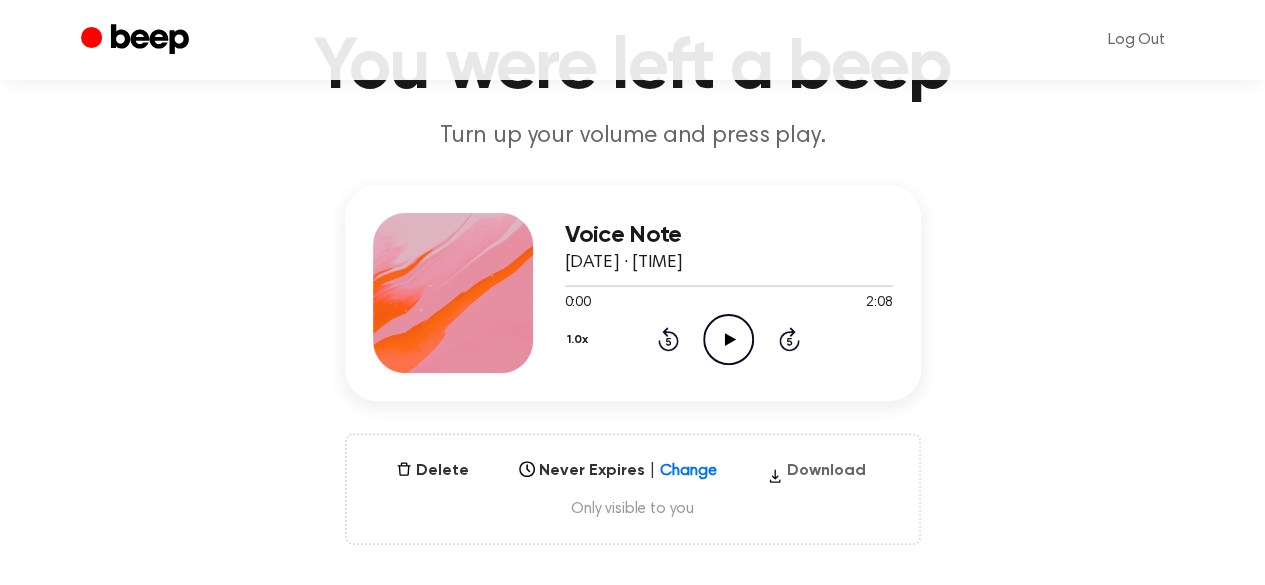 click on "Download" at bounding box center [816, 475] 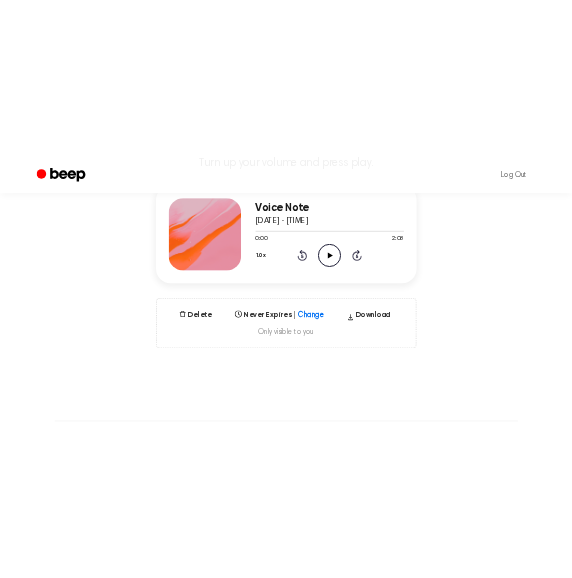 scroll, scrollTop: 251, scrollLeft: 0, axis: vertical 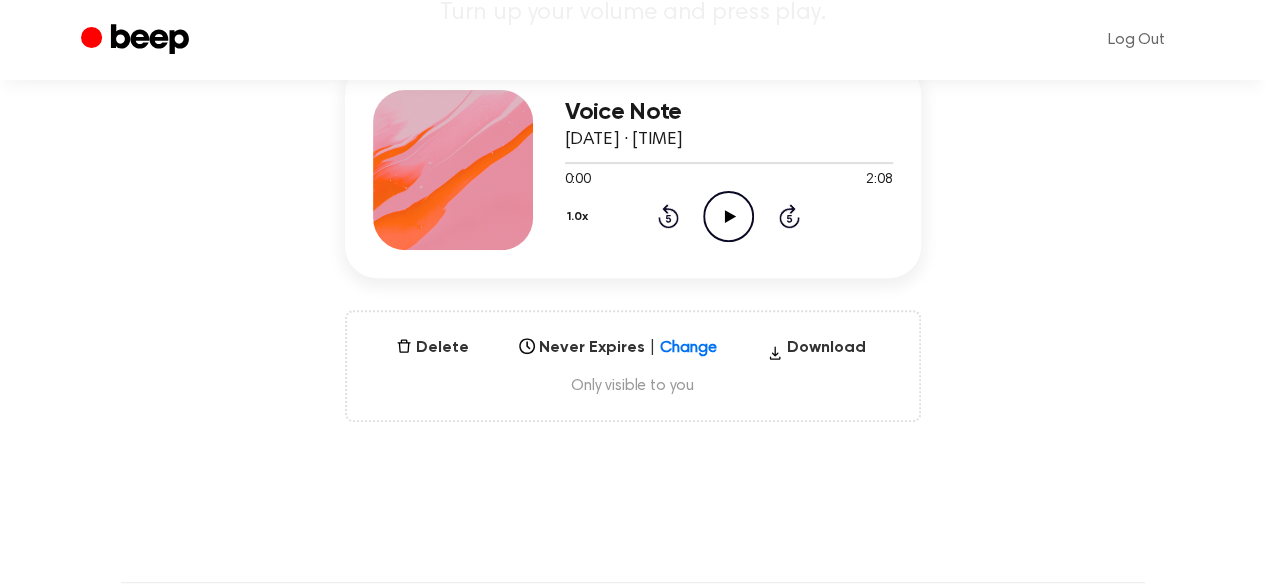 click on "Play Audio" 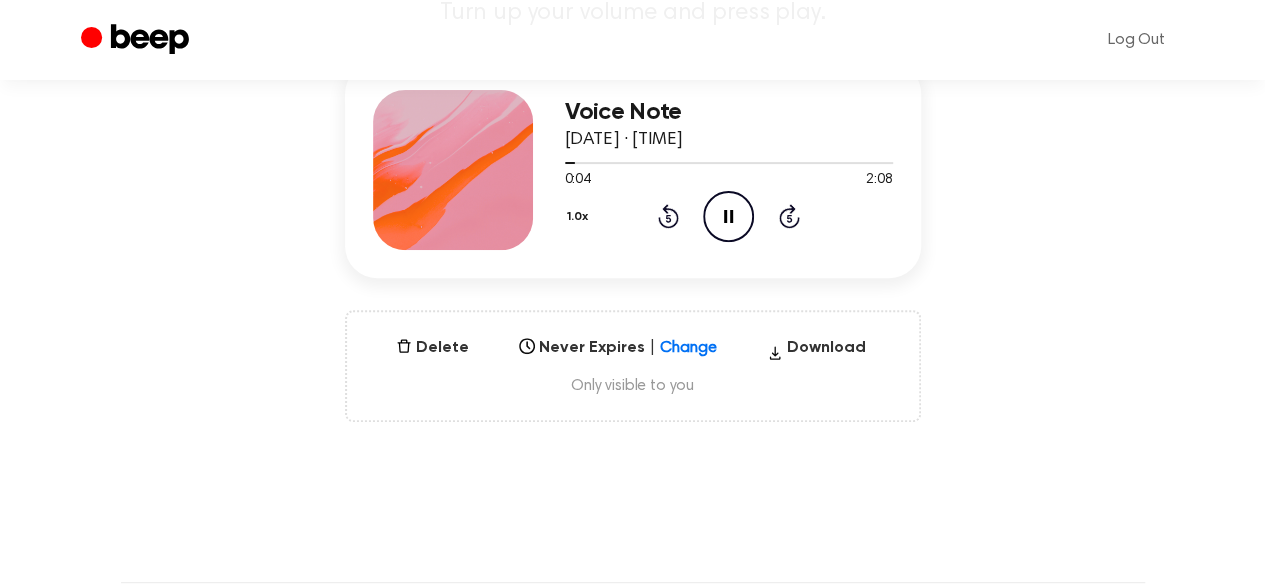 click on "Pause Audio" 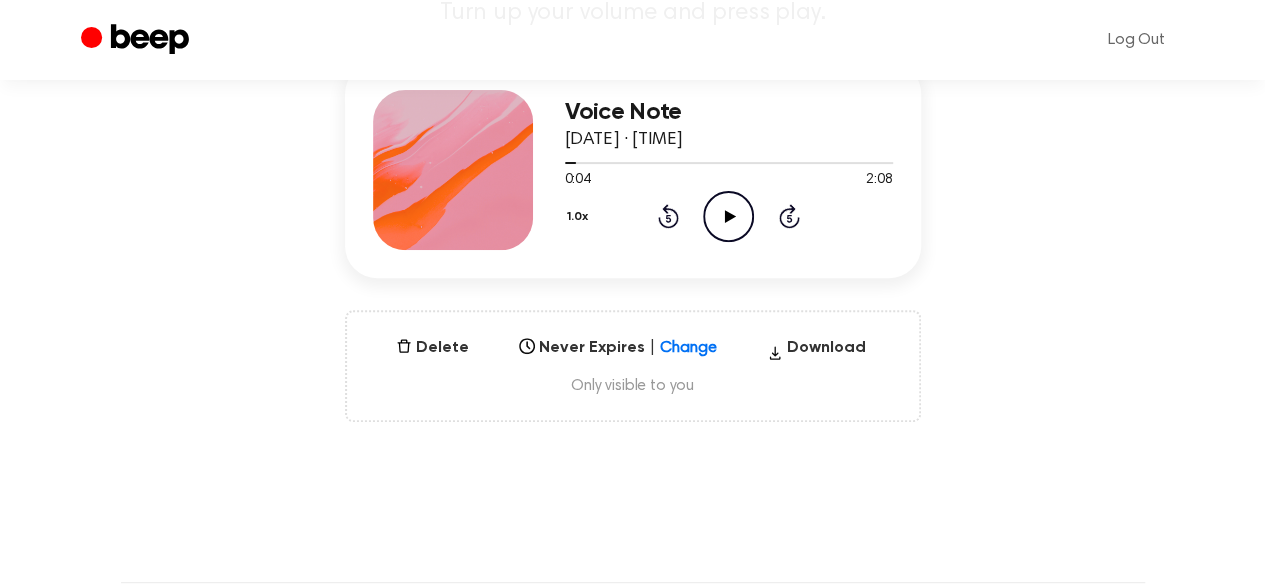 click on "Play Audio" 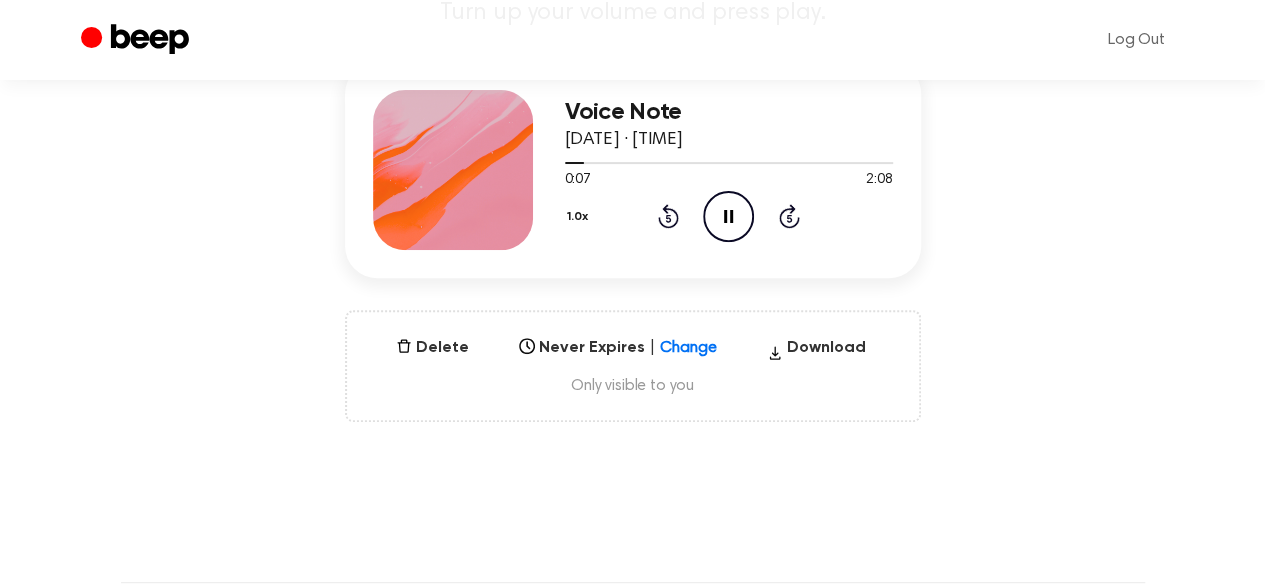 click on "Pause Audio" 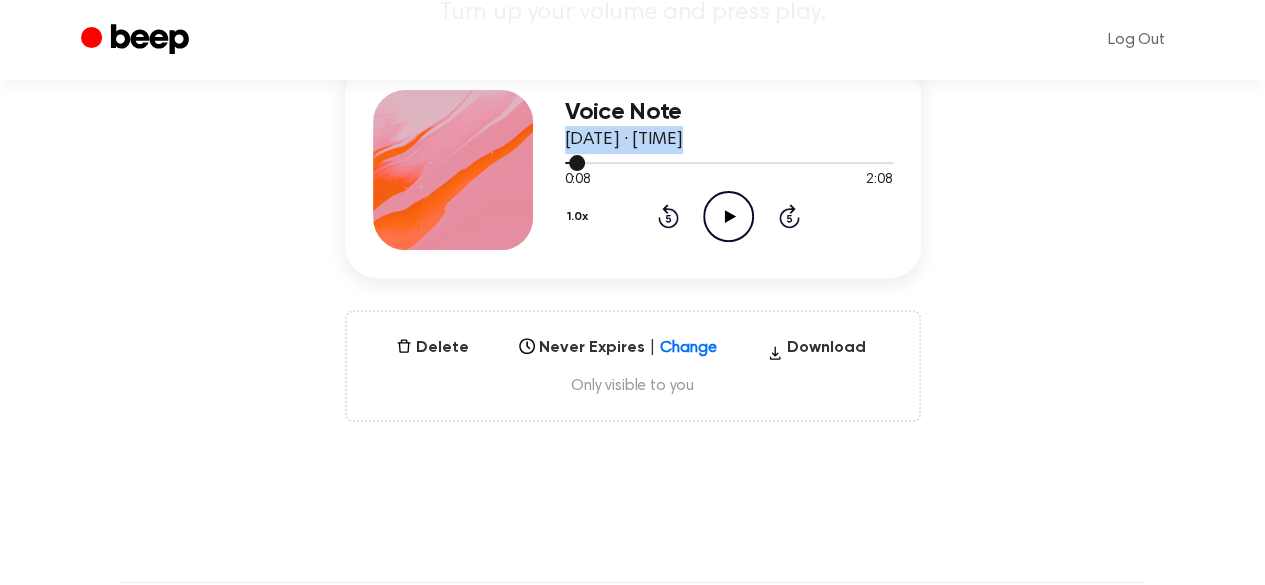 drag, startPoint x: 580, startPoint y: 156, endPoint x: 547, endPoint y: 151, distance: 33.37664 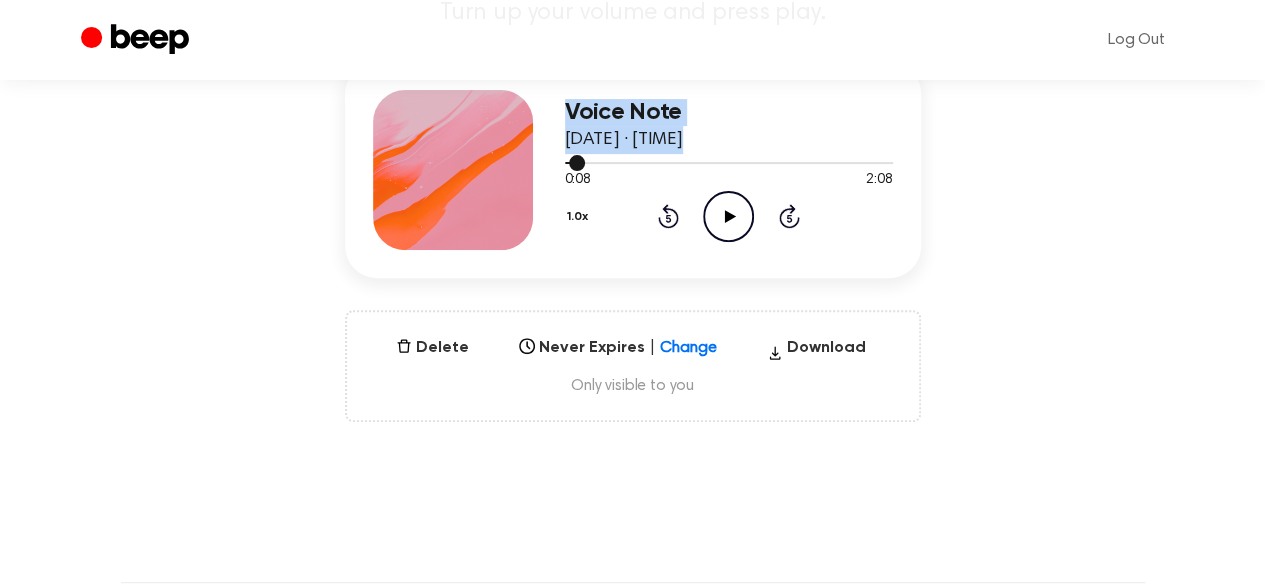 click at bounding box center (577, 163) 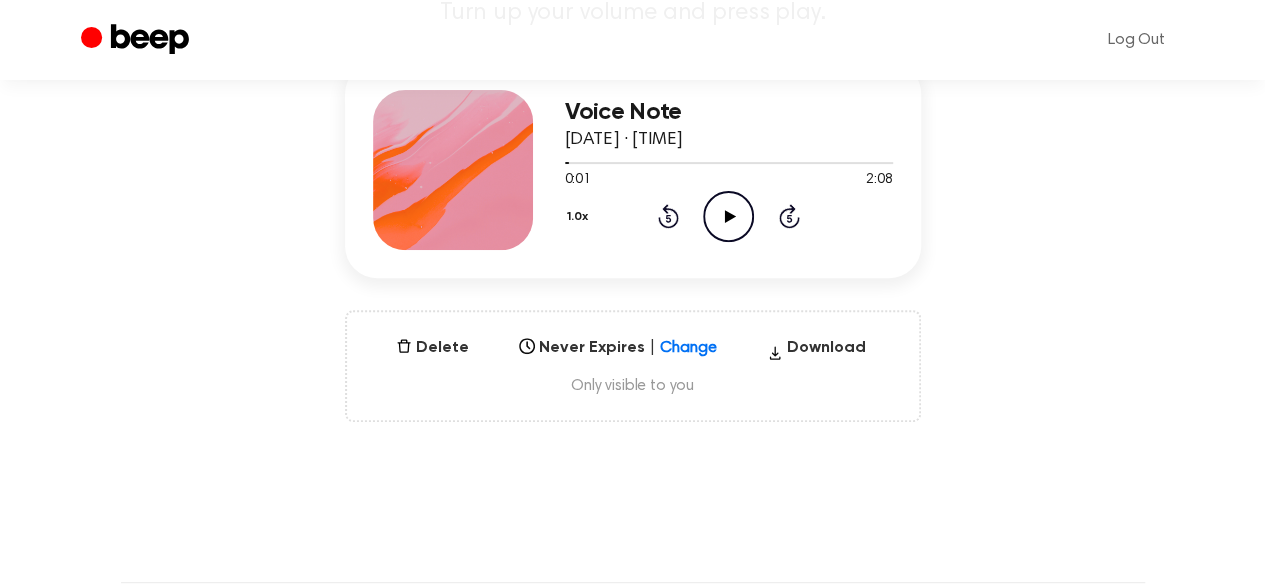 click on "Play Audio" 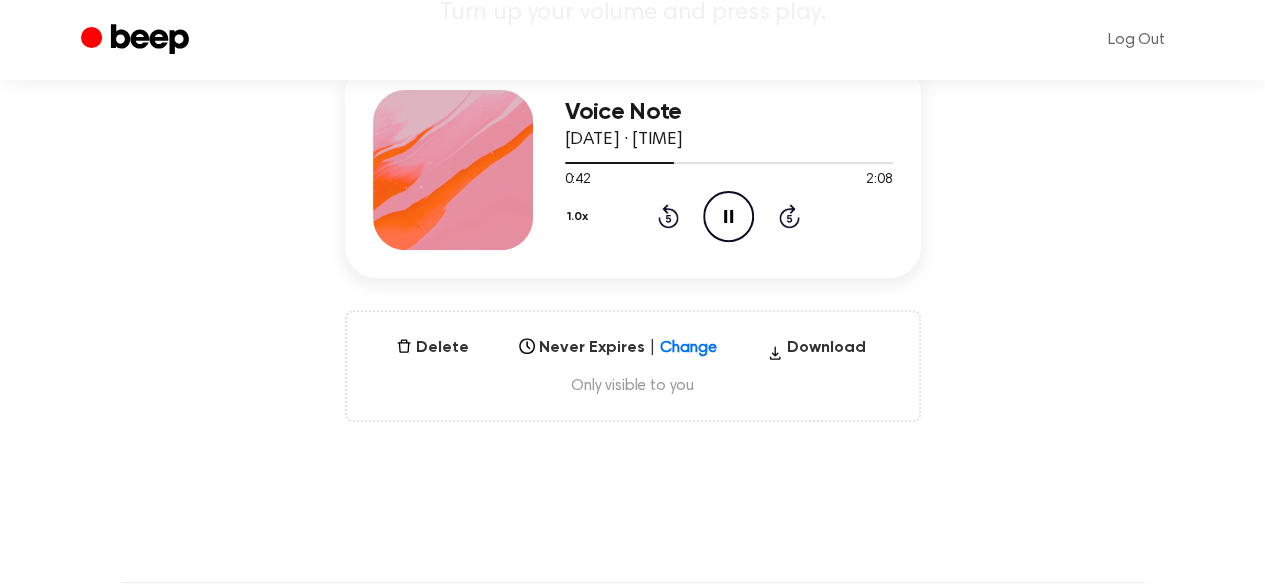 click on "Pause Audio" 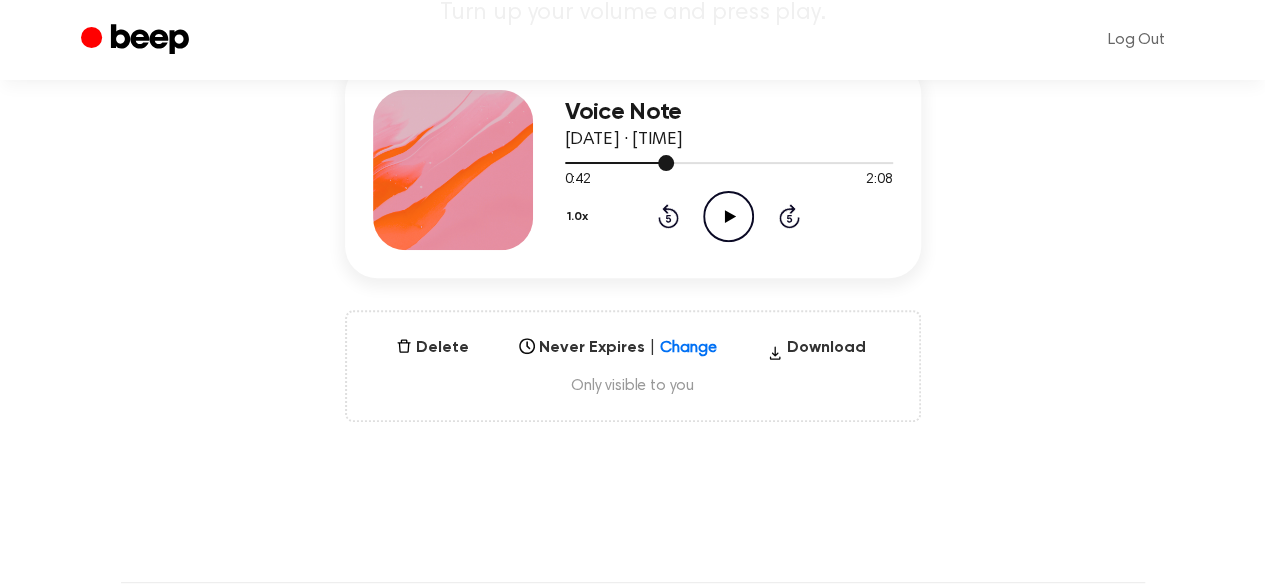 click at bounding box center [729, 162] 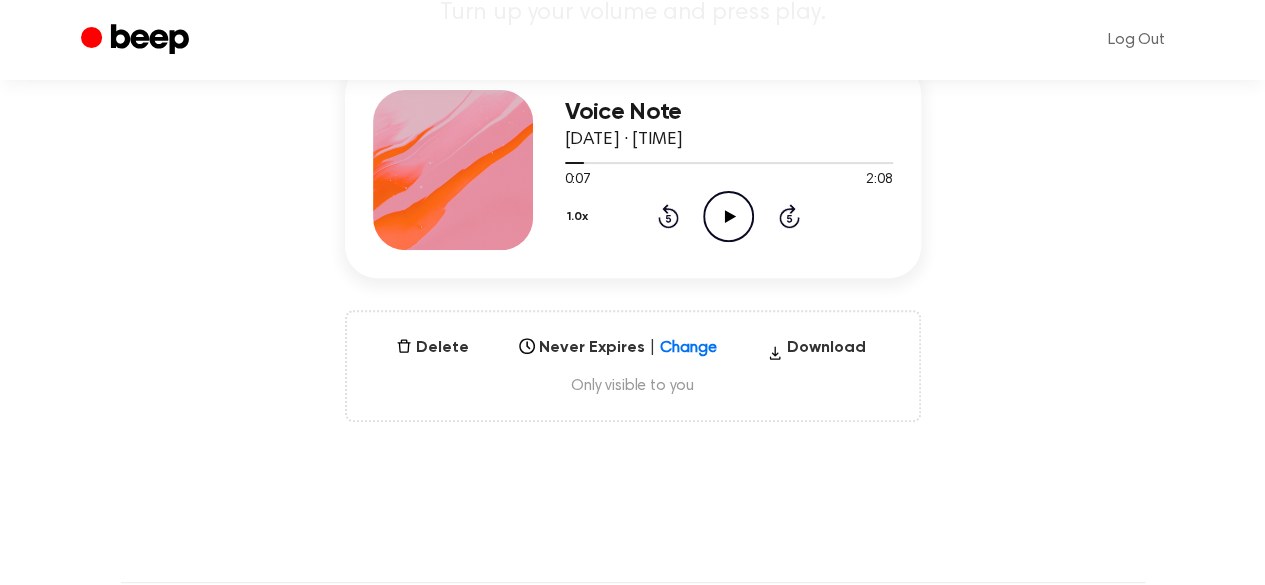 click on "Play Audio" 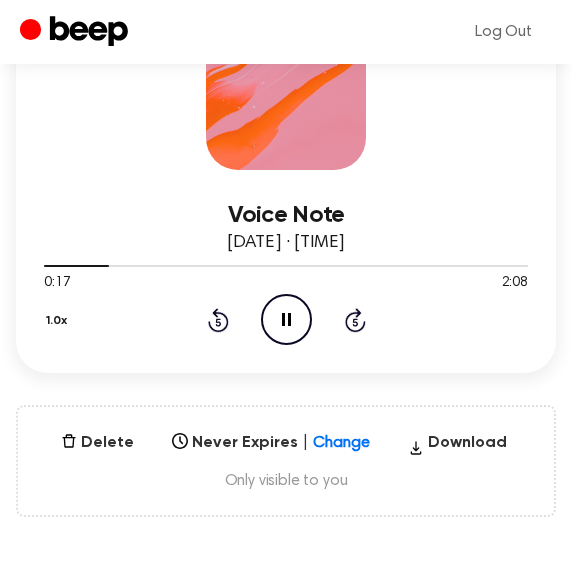 click on "Pause Audio" 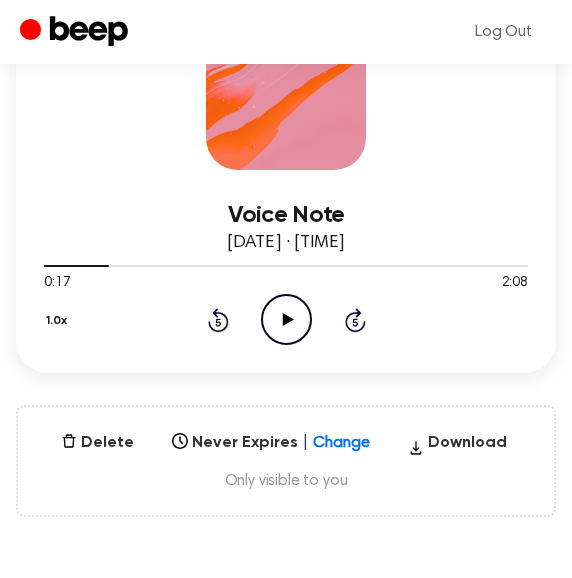 click on "Play Audio" 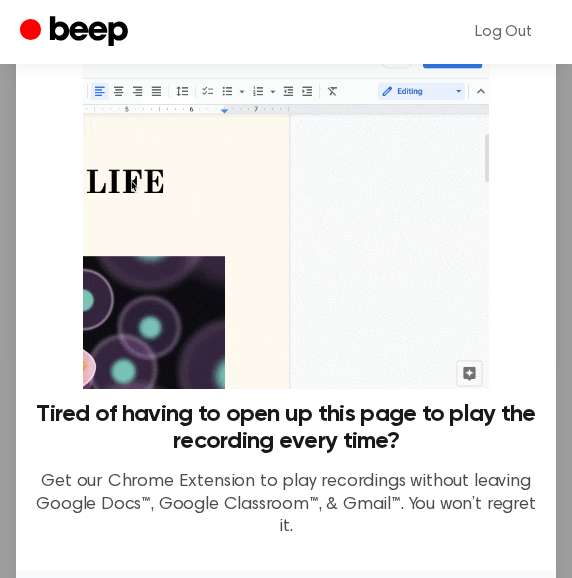 scroll, scrollTop: 0, scrollLeft: 0, axis: both 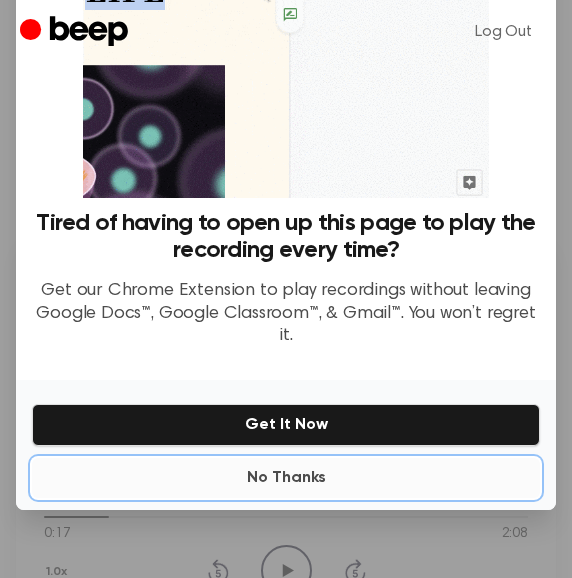 click on "No Thanks" at bounding box center [286, 478] 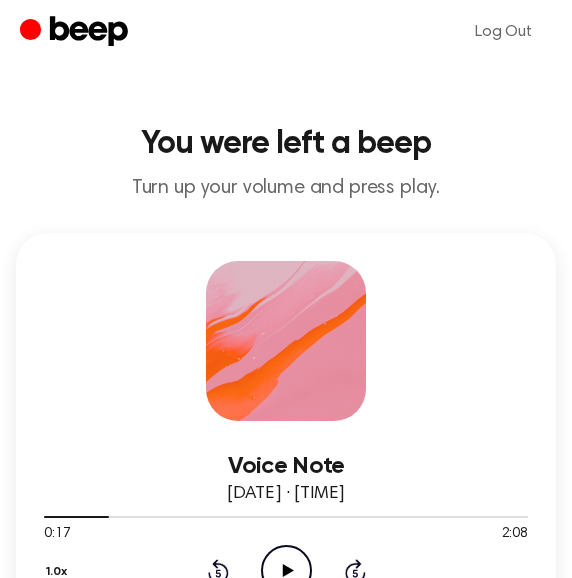 click on "Play Audio" 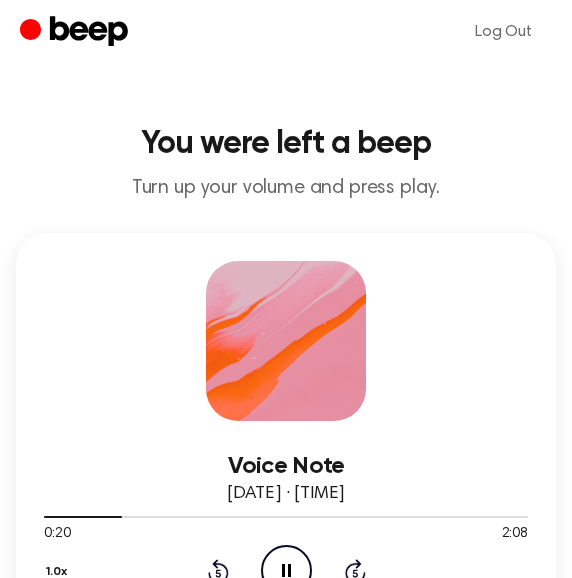 click at bounding box center [286, 516] 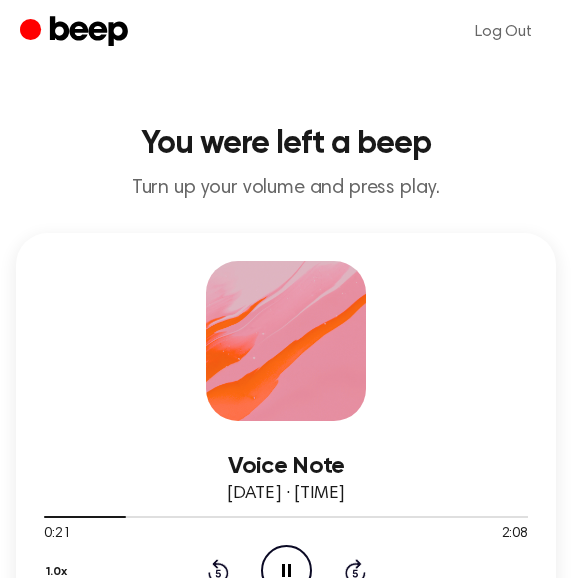 click on "Pause Audio" 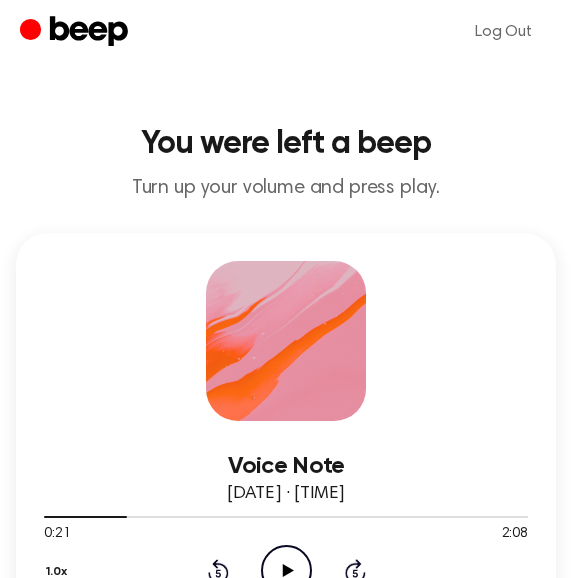 click on "Play Audio" 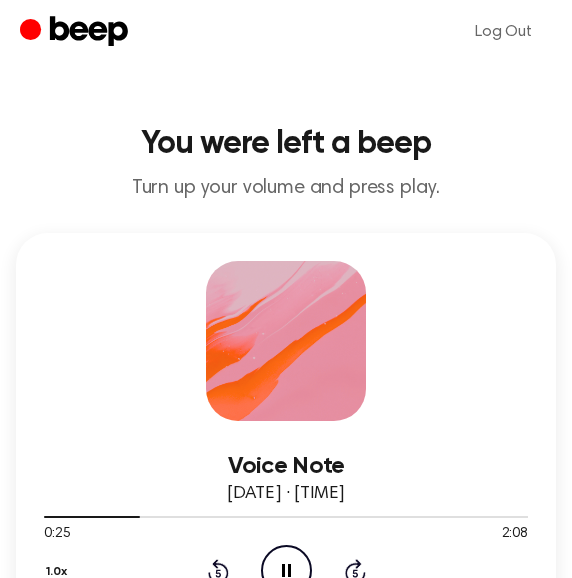 click on "Pause Audio" 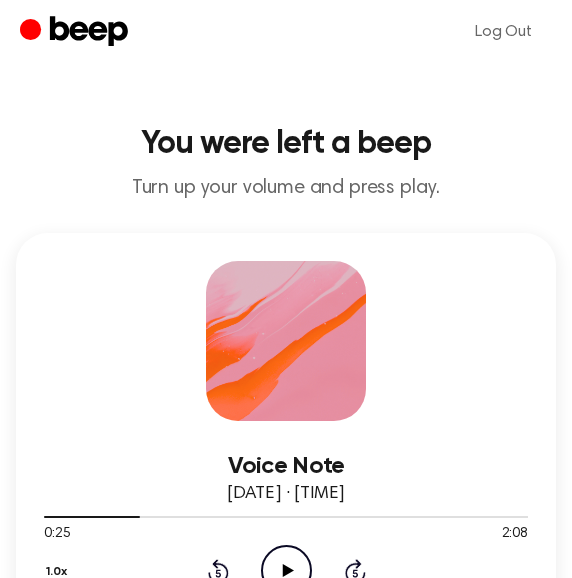 click on "Play Audio" 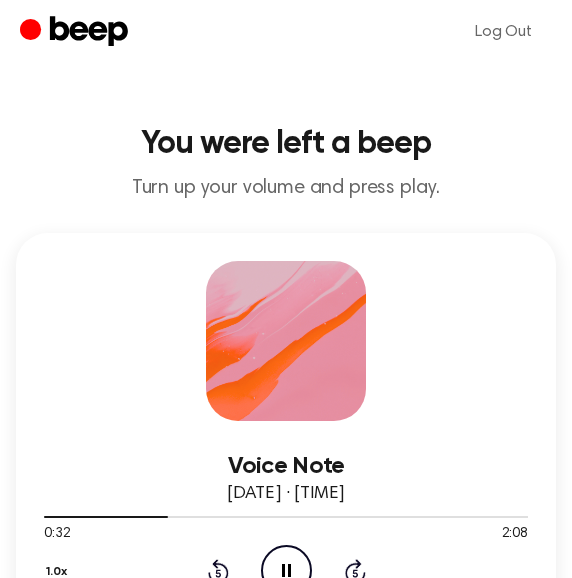 click on "Pause Audio" 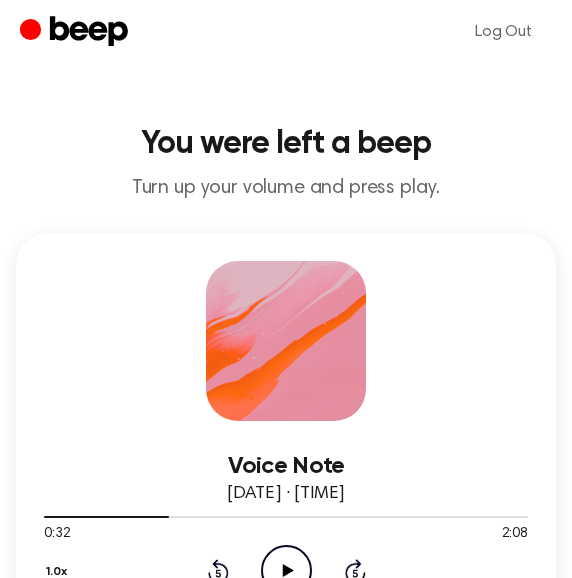 click on "Play Audio" 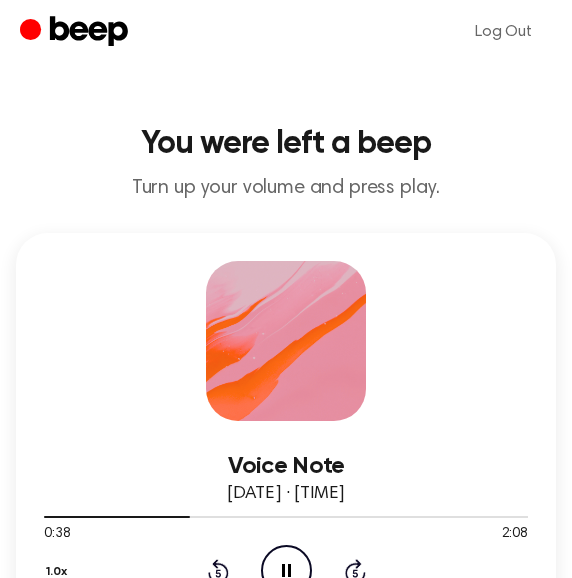 click on "Pause Audio" 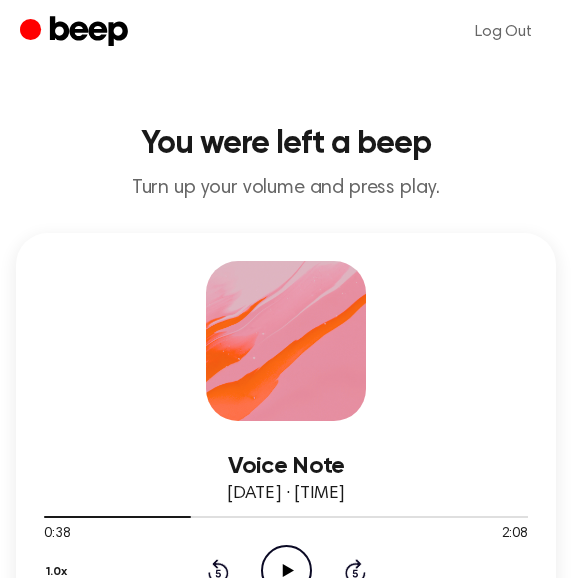 click on "Play Audio" 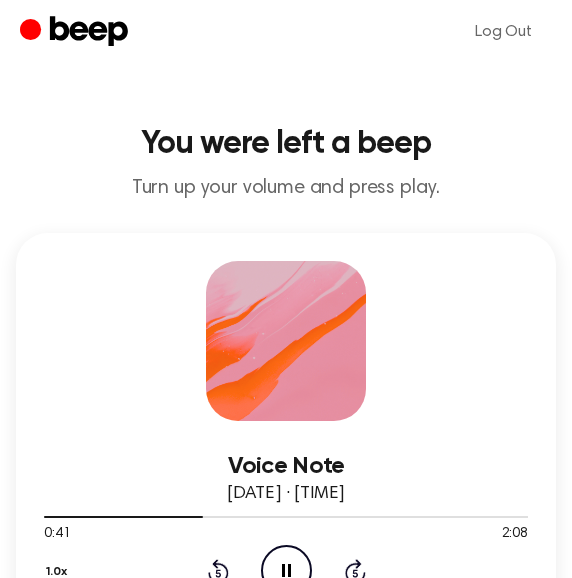 click on "Pause Audio" 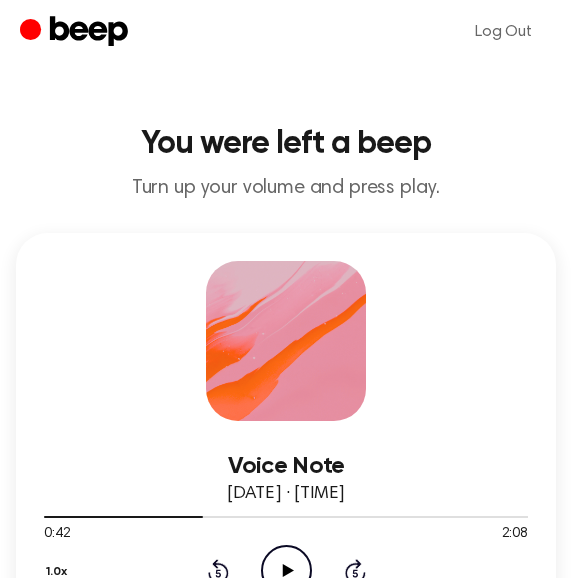 click on "Play Audio" 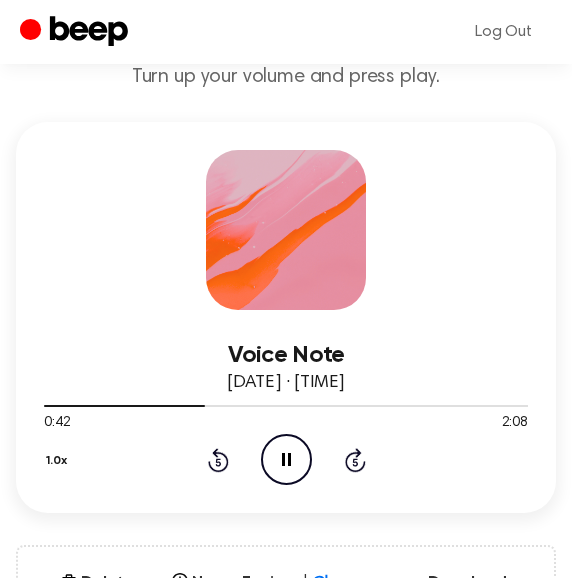 scroll, scrollTop: 113, scrollLeft: 0, axis: vertical 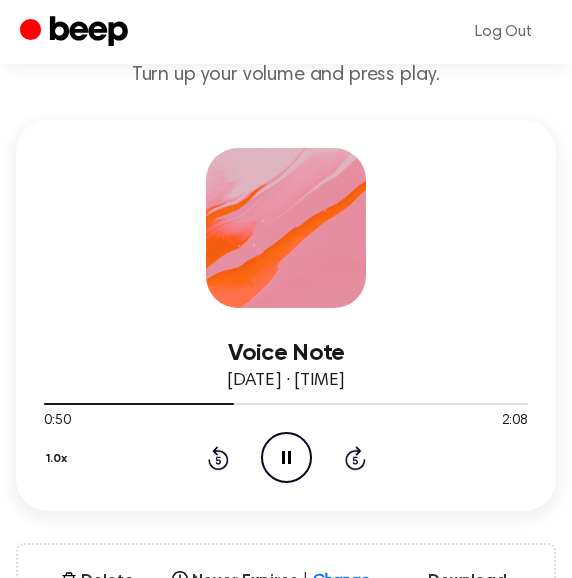 click on "Pause Audio" 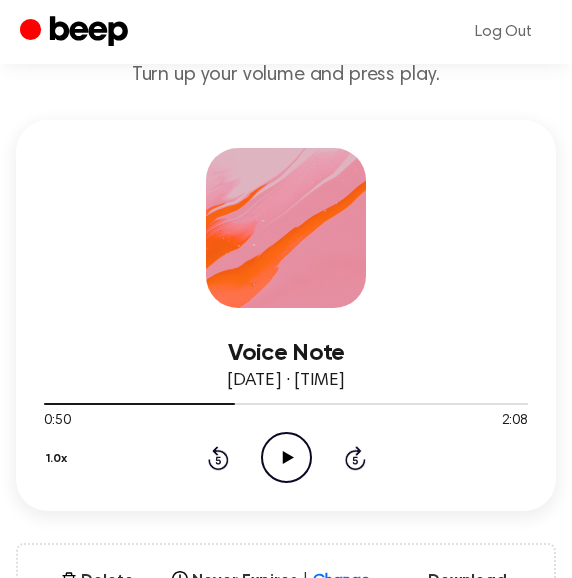 click on "Play Audio" 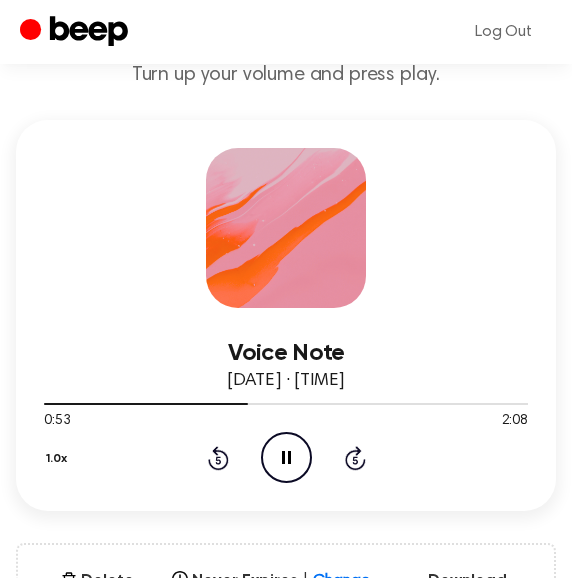 click on "Pause Audio" 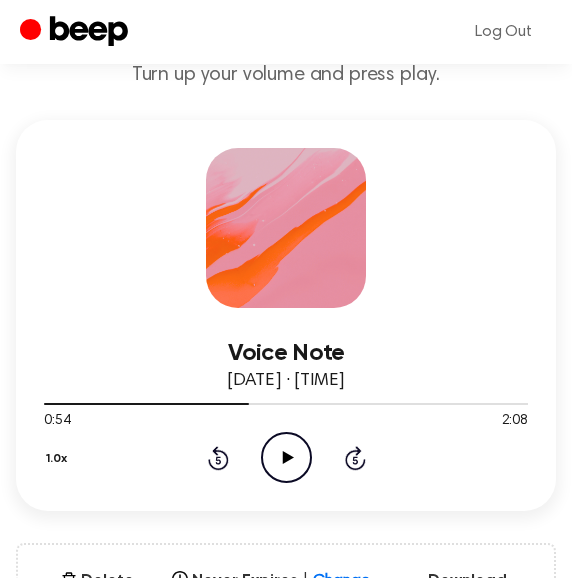 click on "Play Audio" 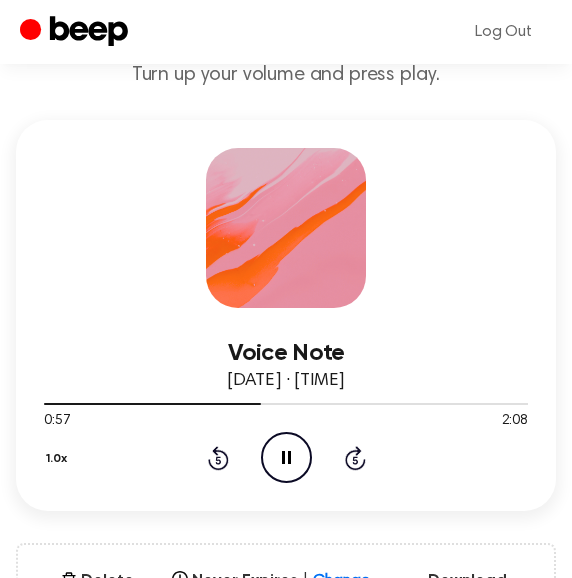 click on "Pause Audio" 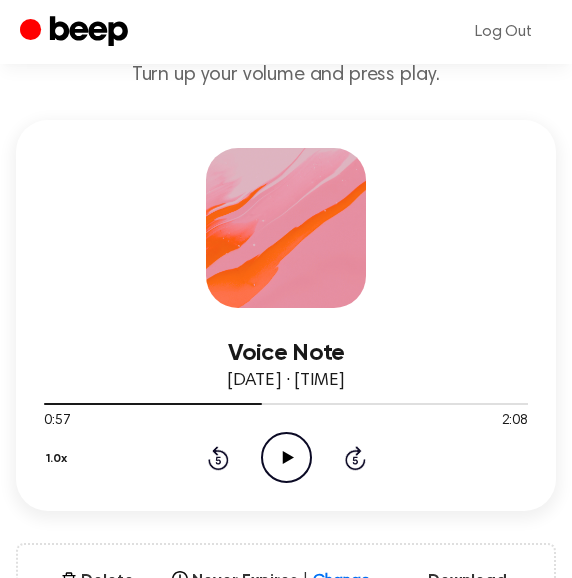 click on "Play Audio" 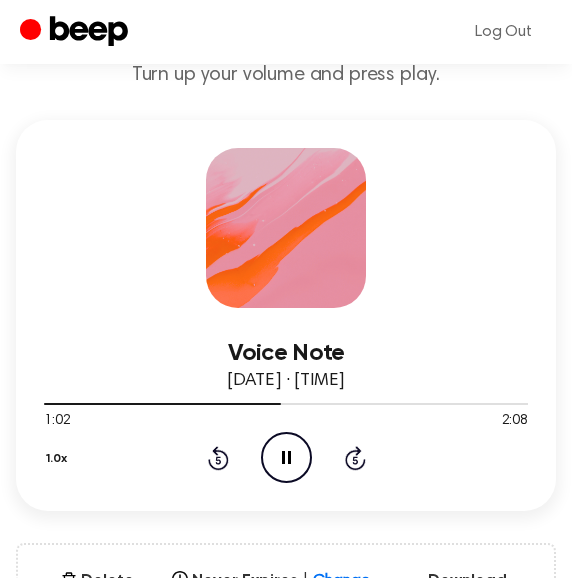 click on "Pause Audio" 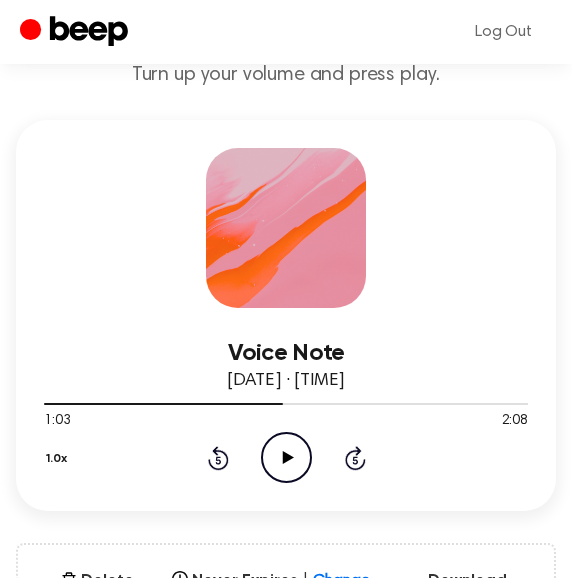 click on "Play Audio" 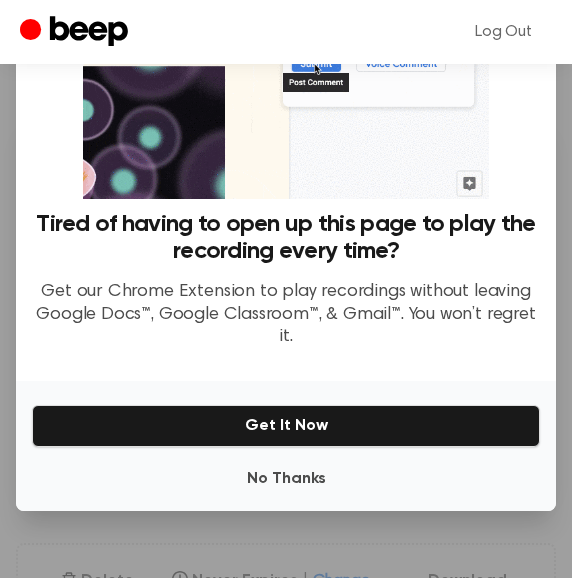scroll, scrollTop: 191, scrollLeft: 0, axis: vertical 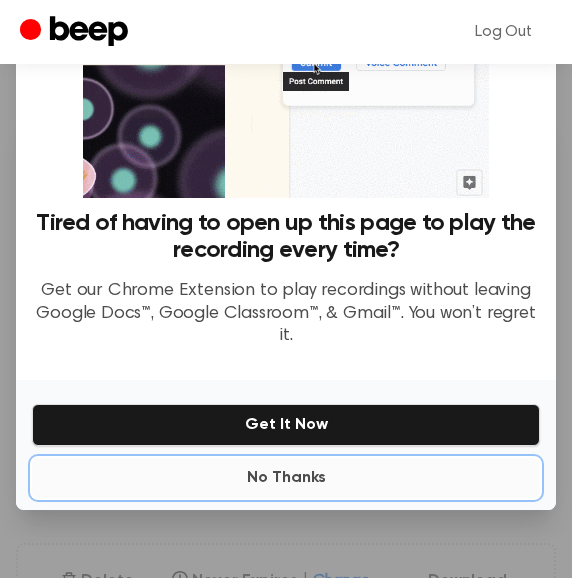 click on "No Thanks" at bounding box center [286, 478] 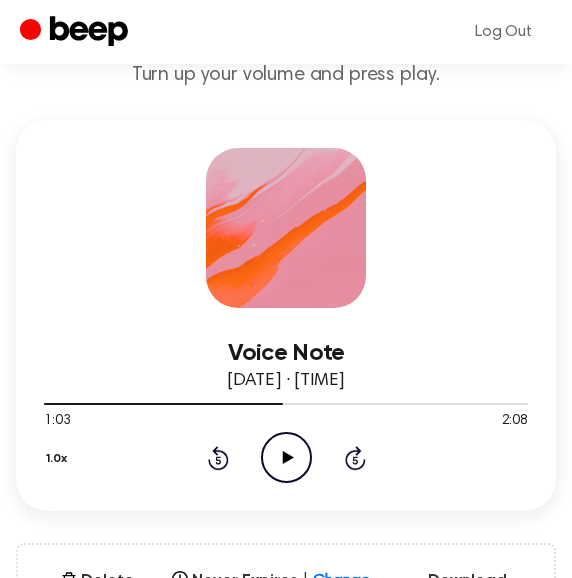 click 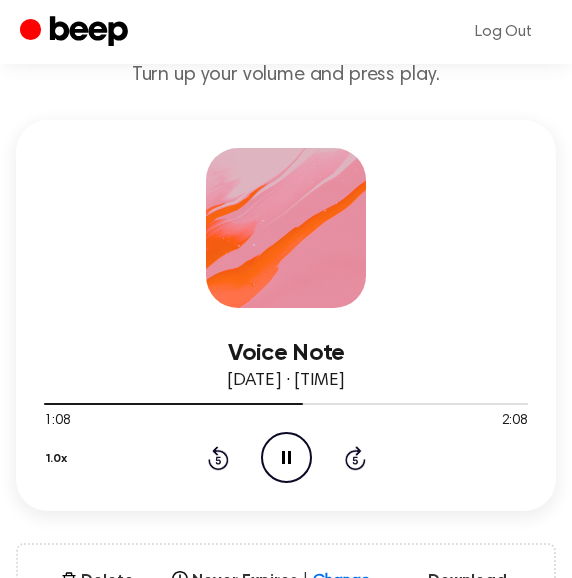 click 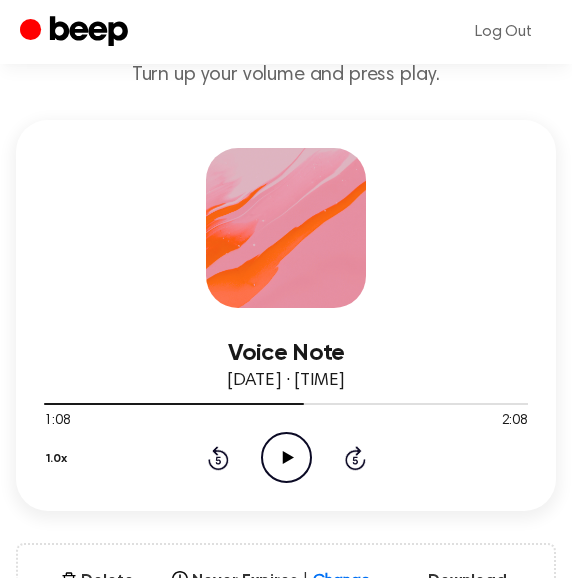 click on "Play Audio" 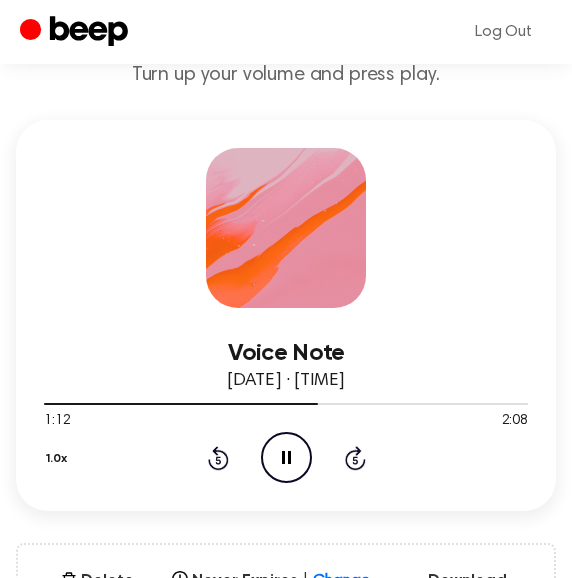 click on "Pause Audio" 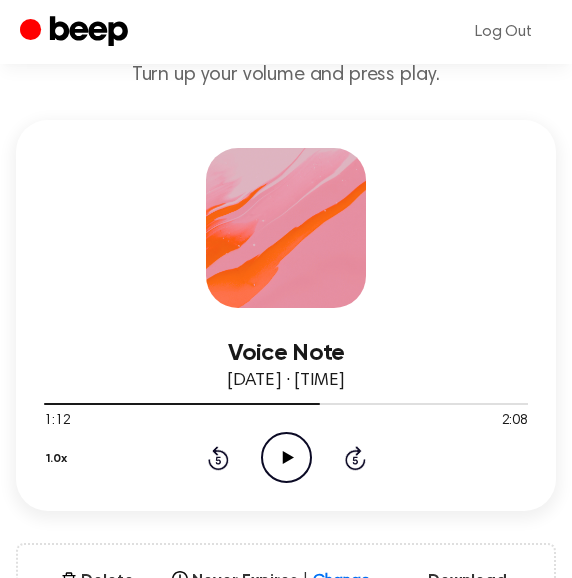 click on "Play Audio" 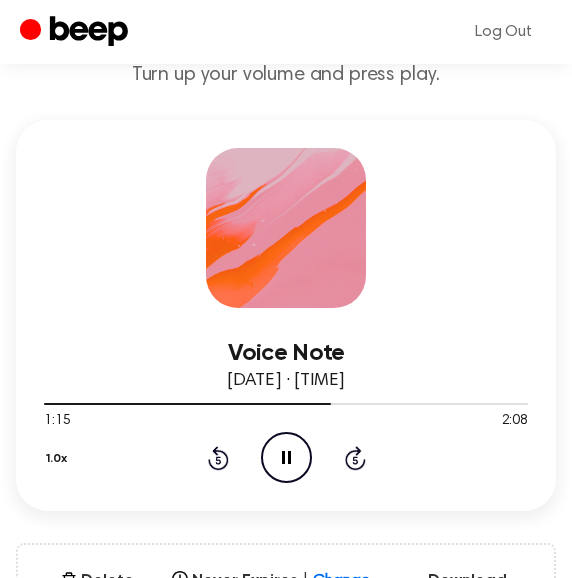 click on "Pause Audio" 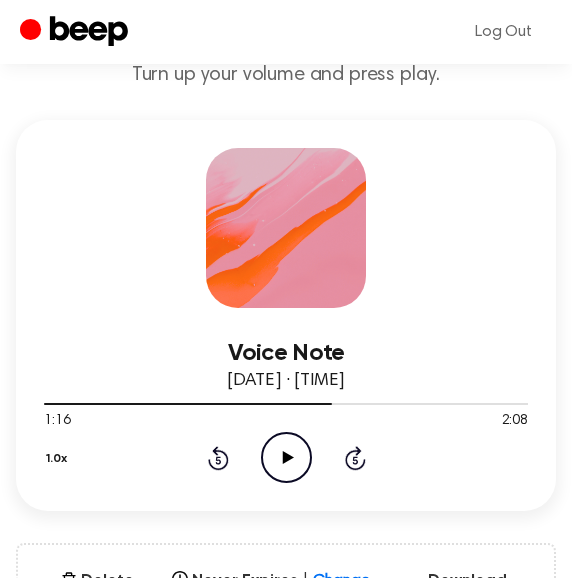 click on "Play Audio" 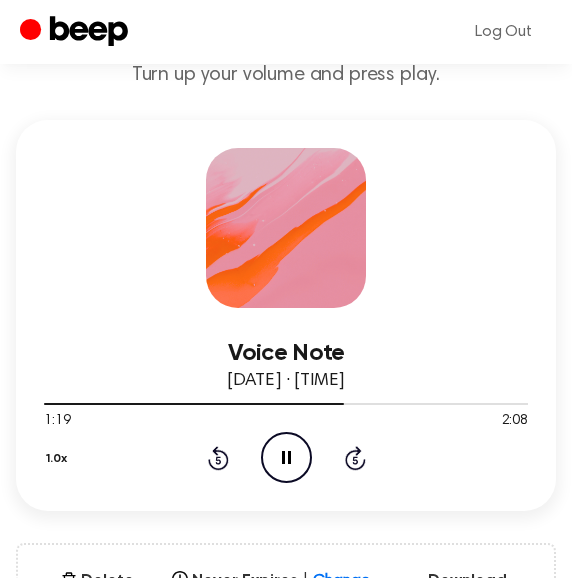 click on "Pause Audio" 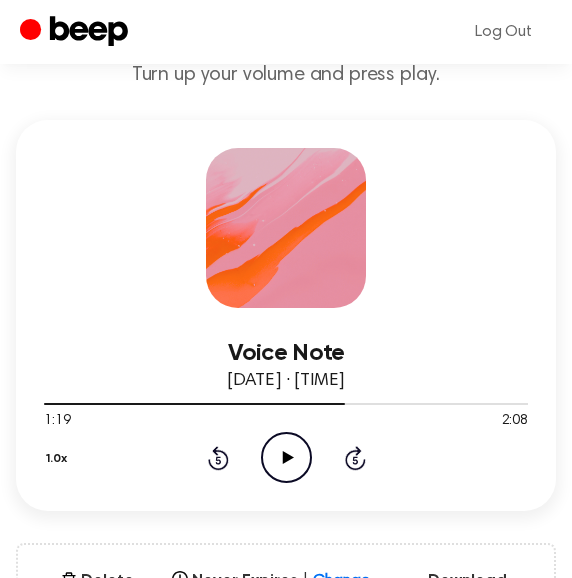 click on "Play Audio" 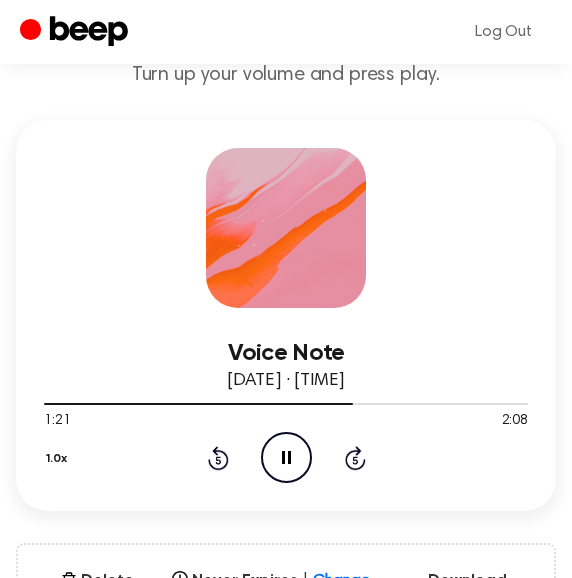 click on "Pause Audio" 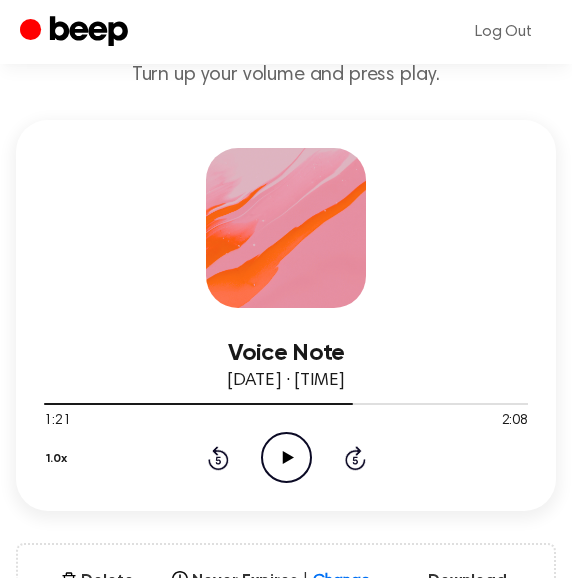 click on "Play Audio" 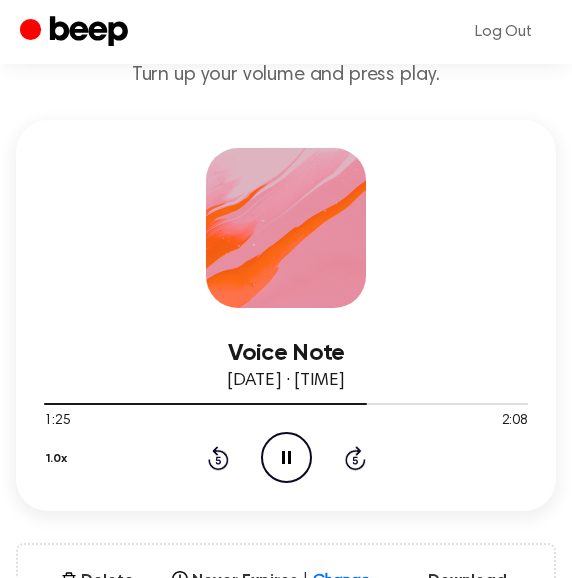 click on "Pause Audio" 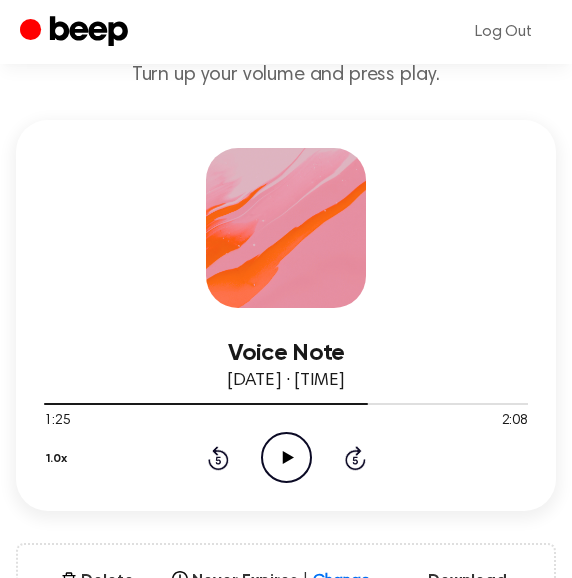 click on "Play Audio" 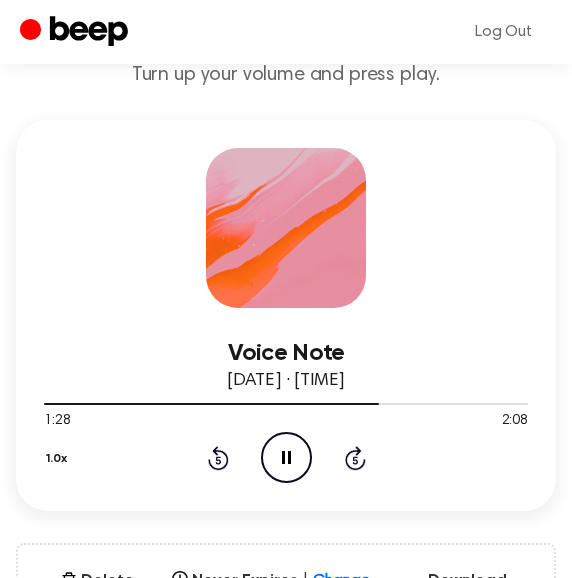 click on "Pause Audio" 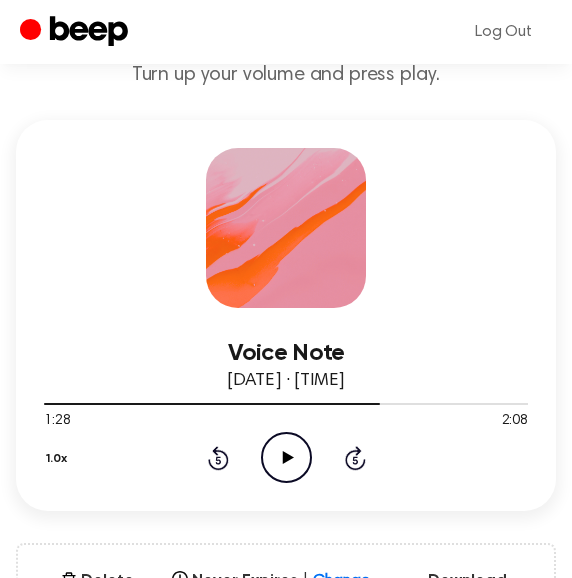 click 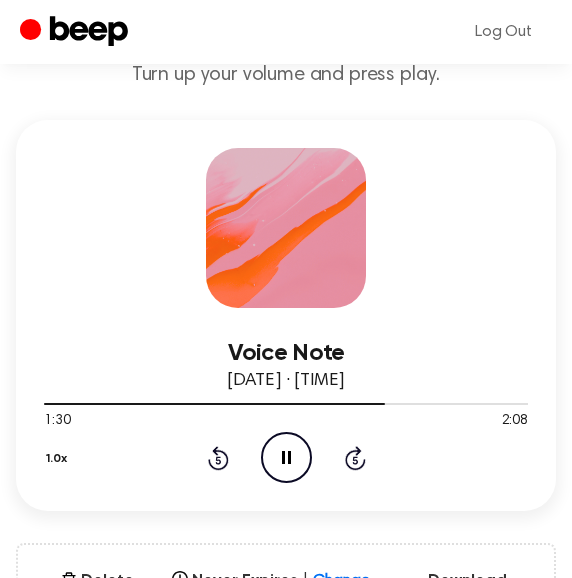 click 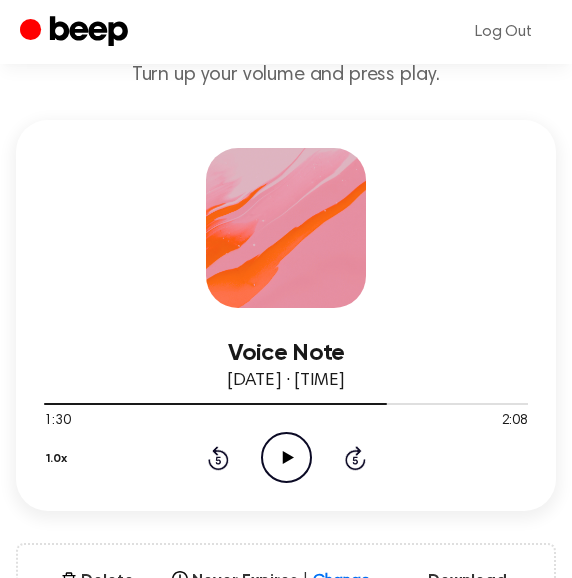 click on "Play Audio" 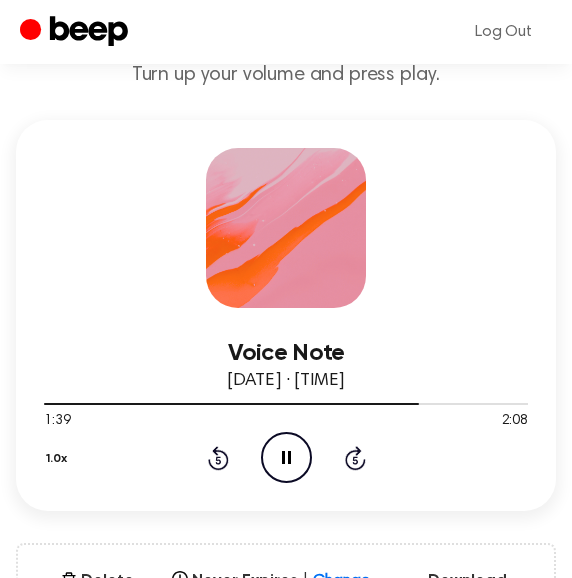 click on "Pause Audio" 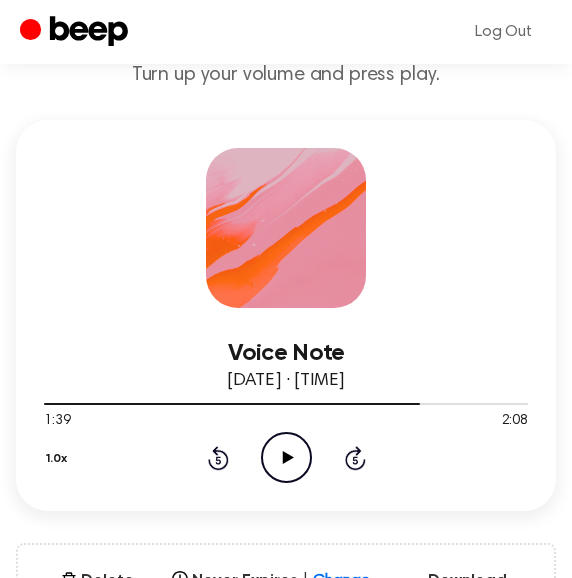 click on "Play Audio" 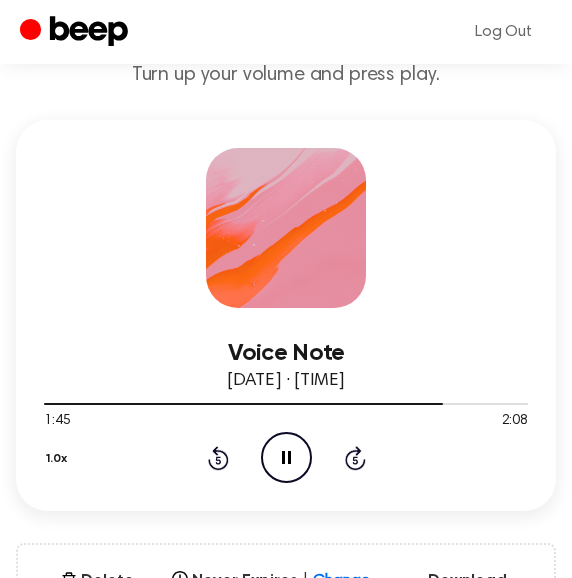 click on "Pause Audio" 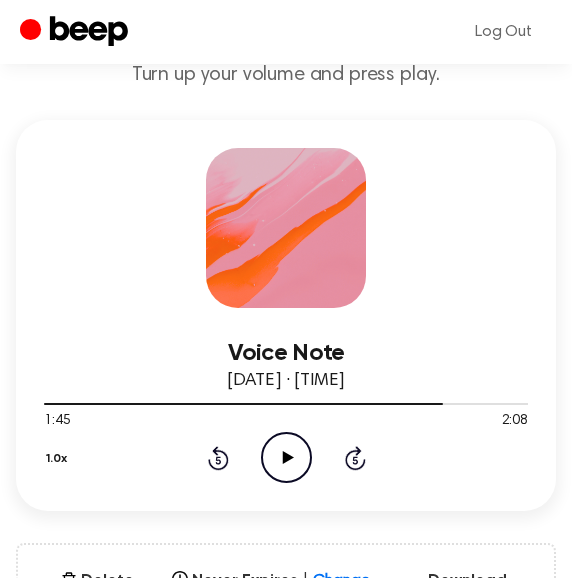 click on "Play Audio" 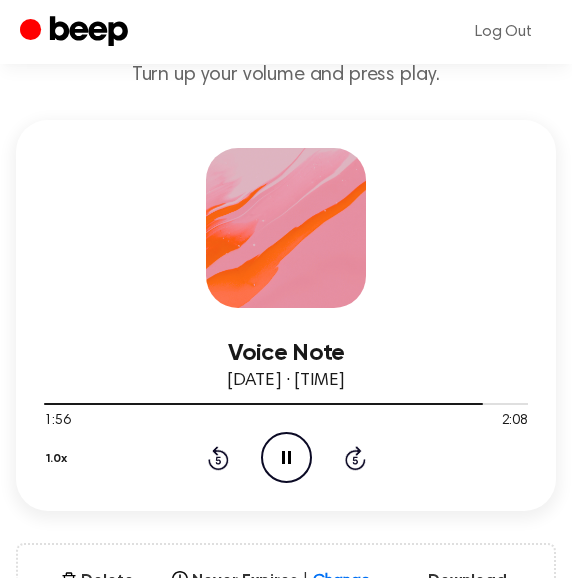 click on "Pause Audio" 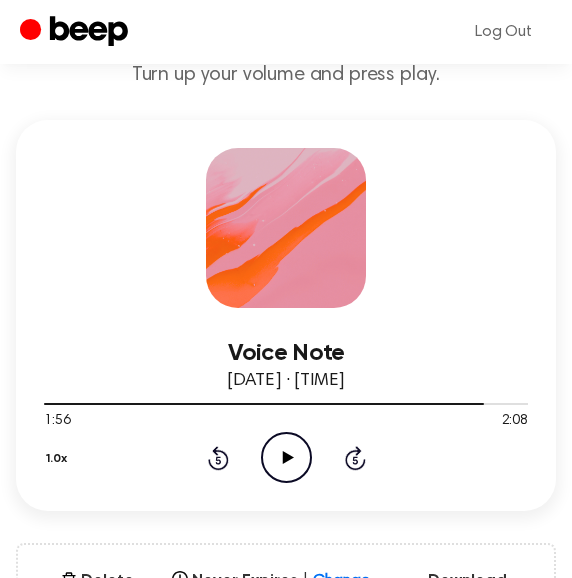 click on "Play Audio" 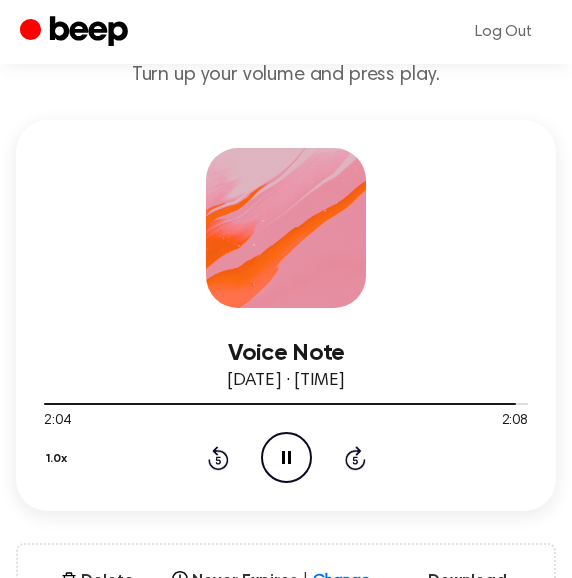 click on "Pause Audio" 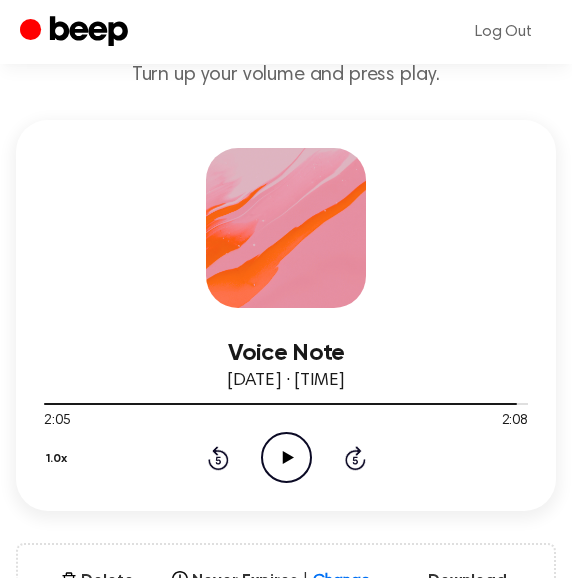 click on "Play Audio" 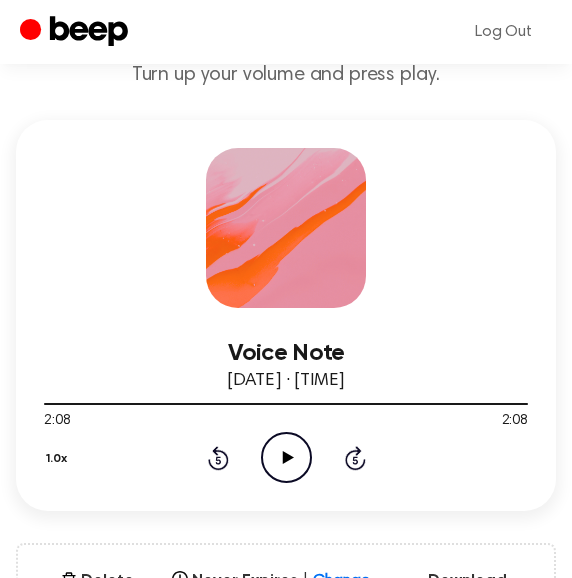 click on "Play Audio" 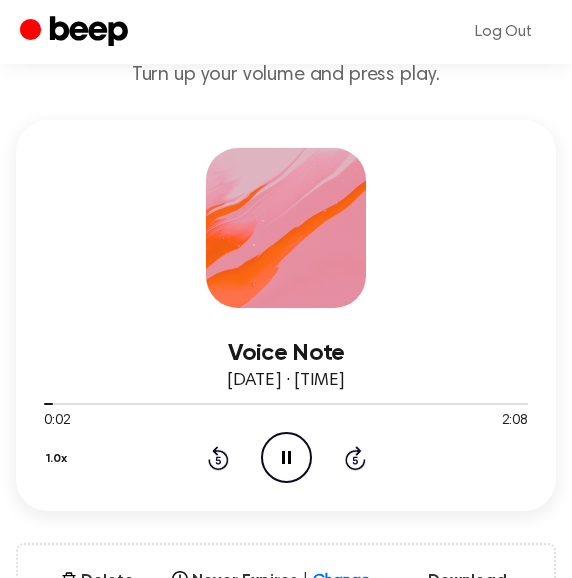 click on "Pause Audio" 